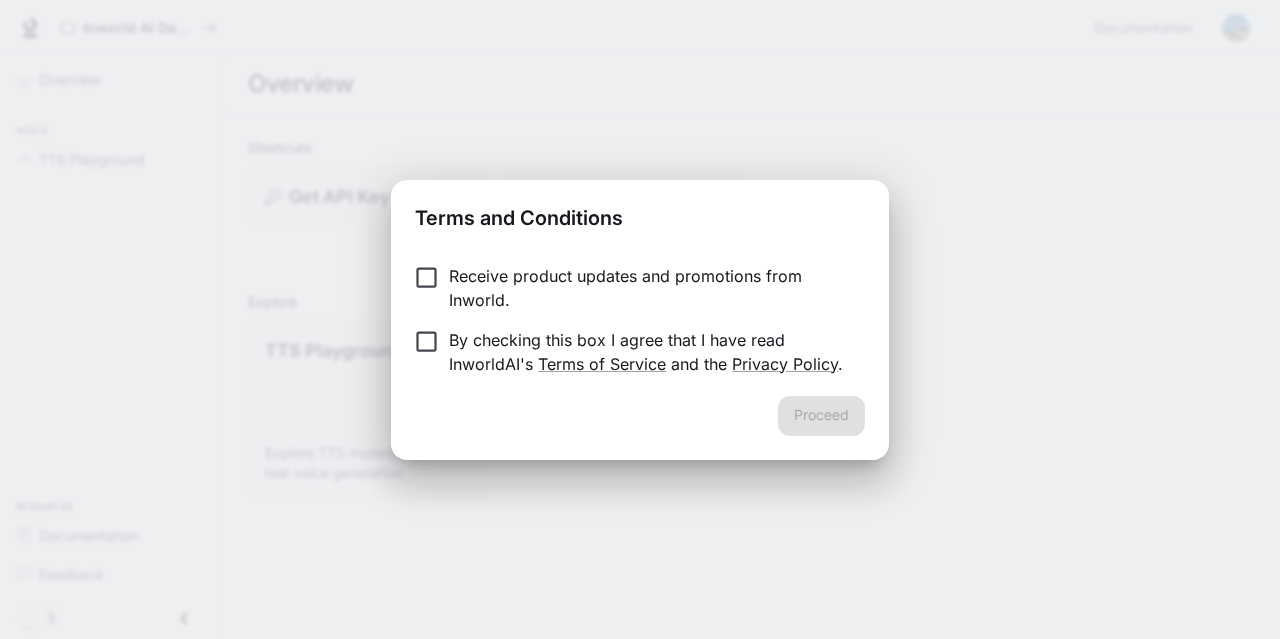 scroll, scrollTop: 0, scrollLeft: 0, axis: both 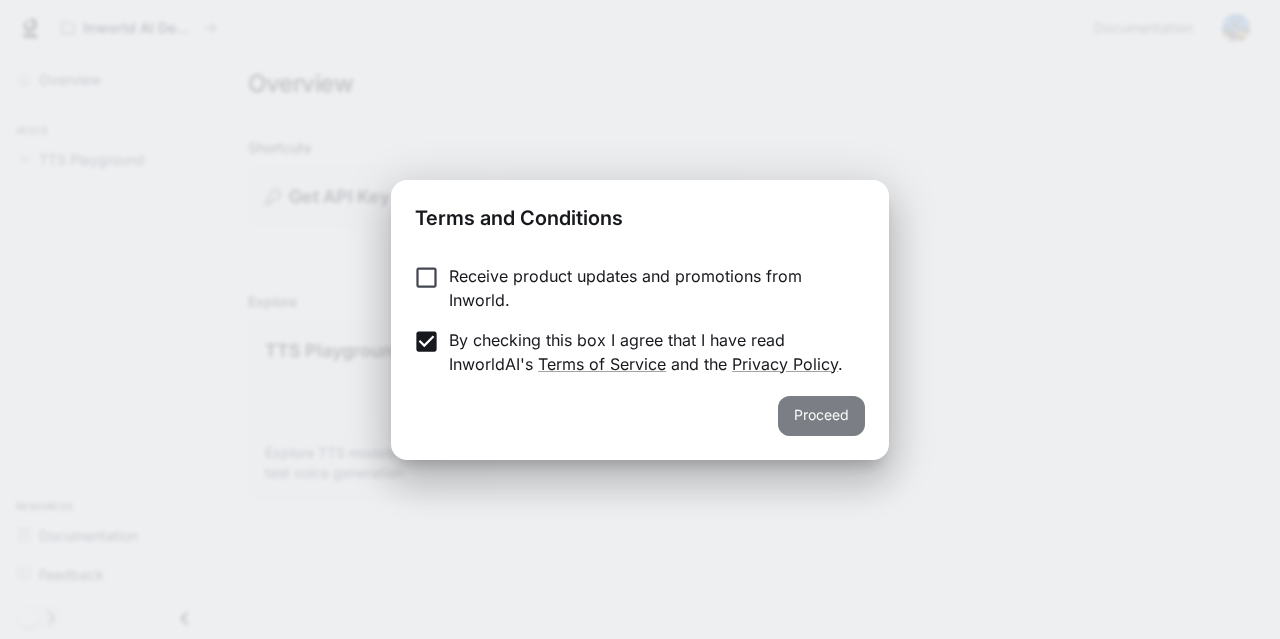 click on "Proceed" at bounding box center (821, 416) 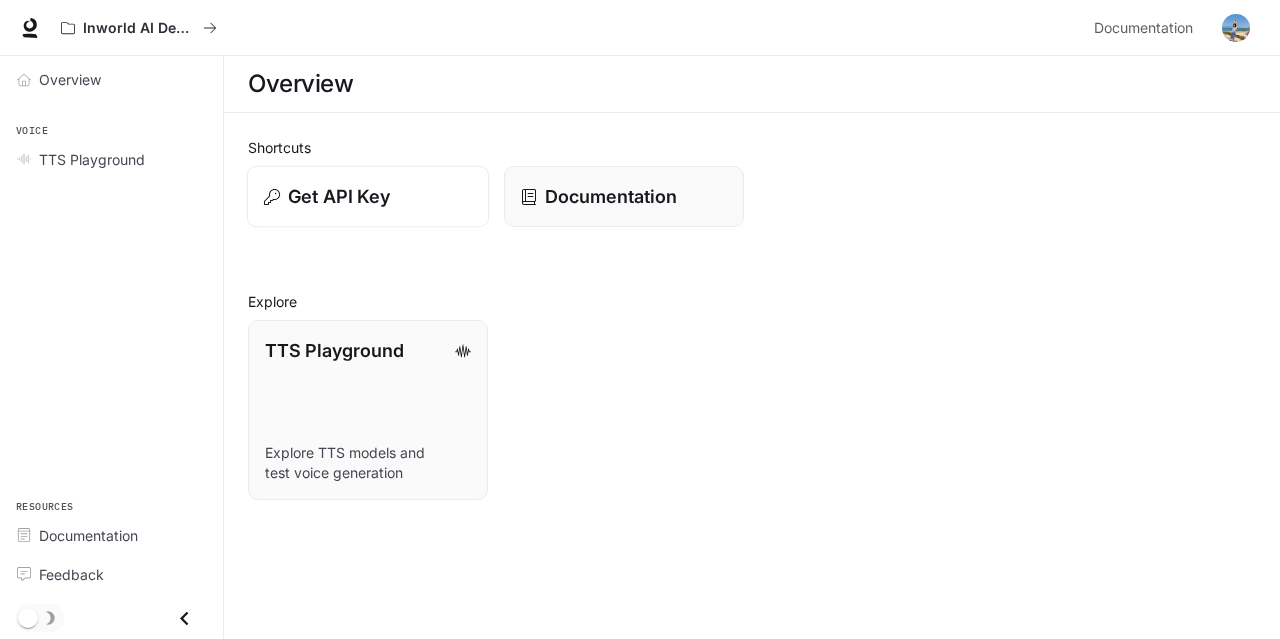 click on "Get API Key" at bounding box center (339, 196) 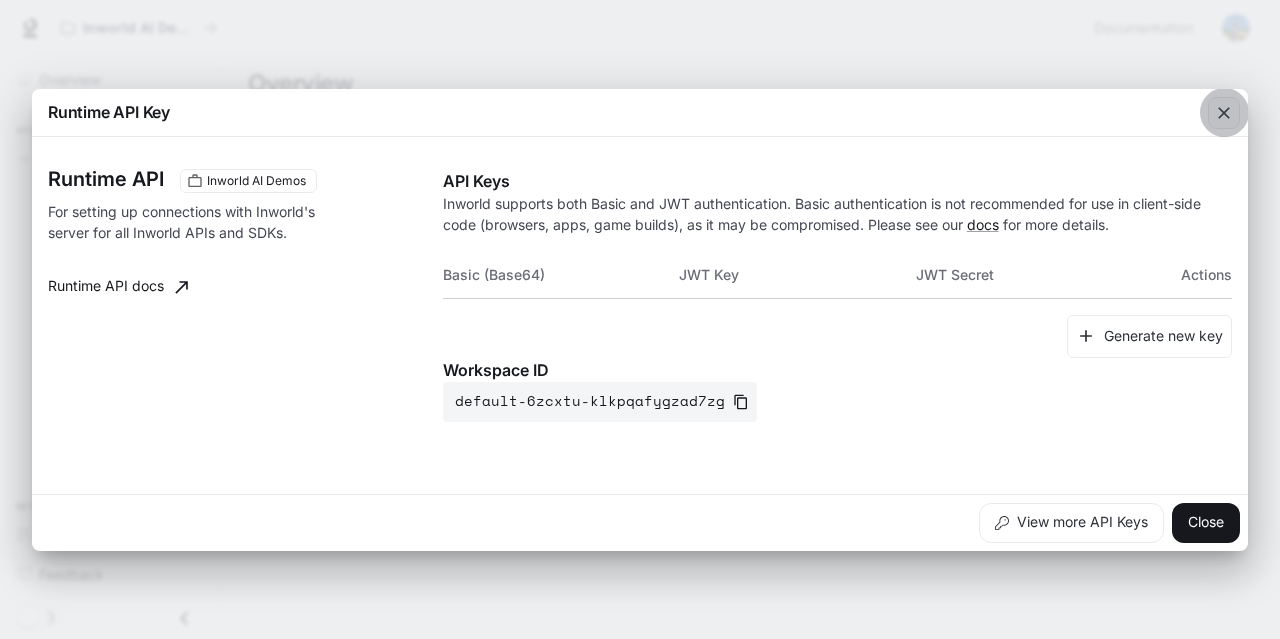 click 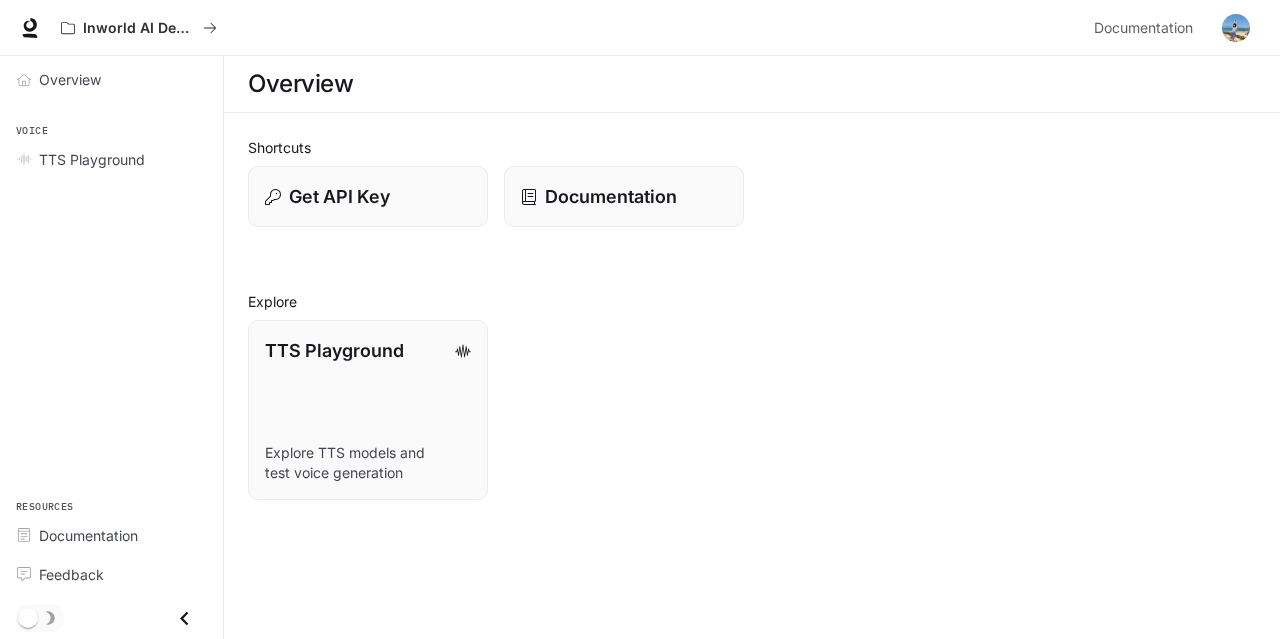 click on "Overview" at bounding box center [111, 79] 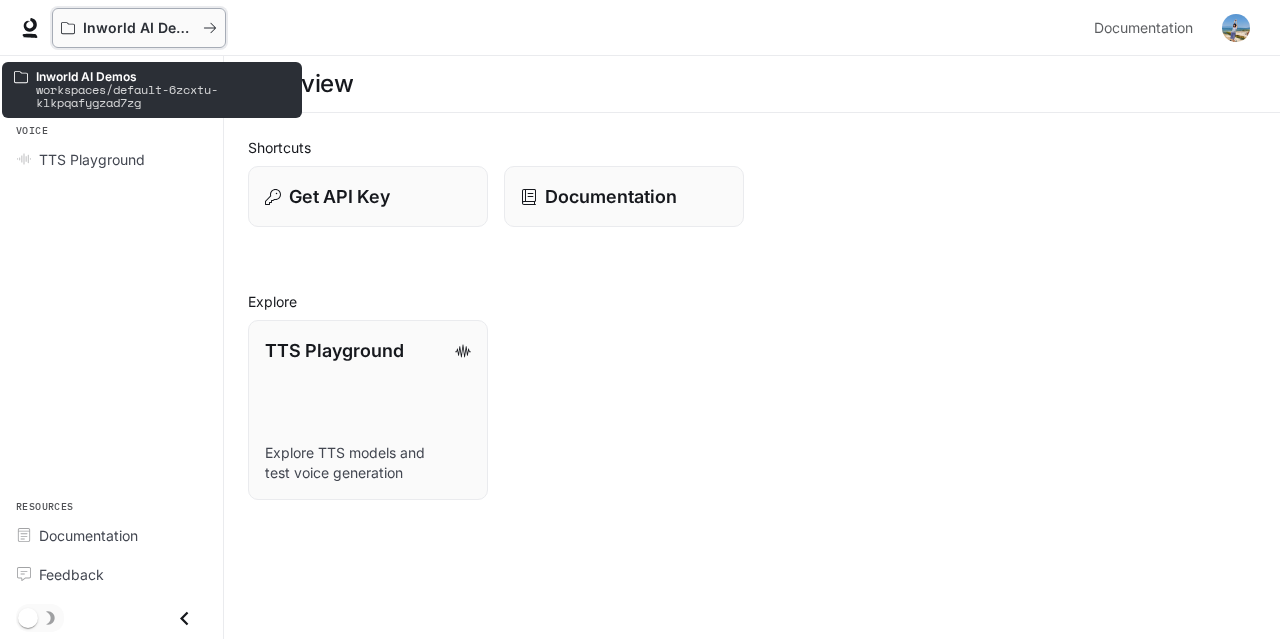 click on "Inworld AI Demos" at bounding box center [139, 28] 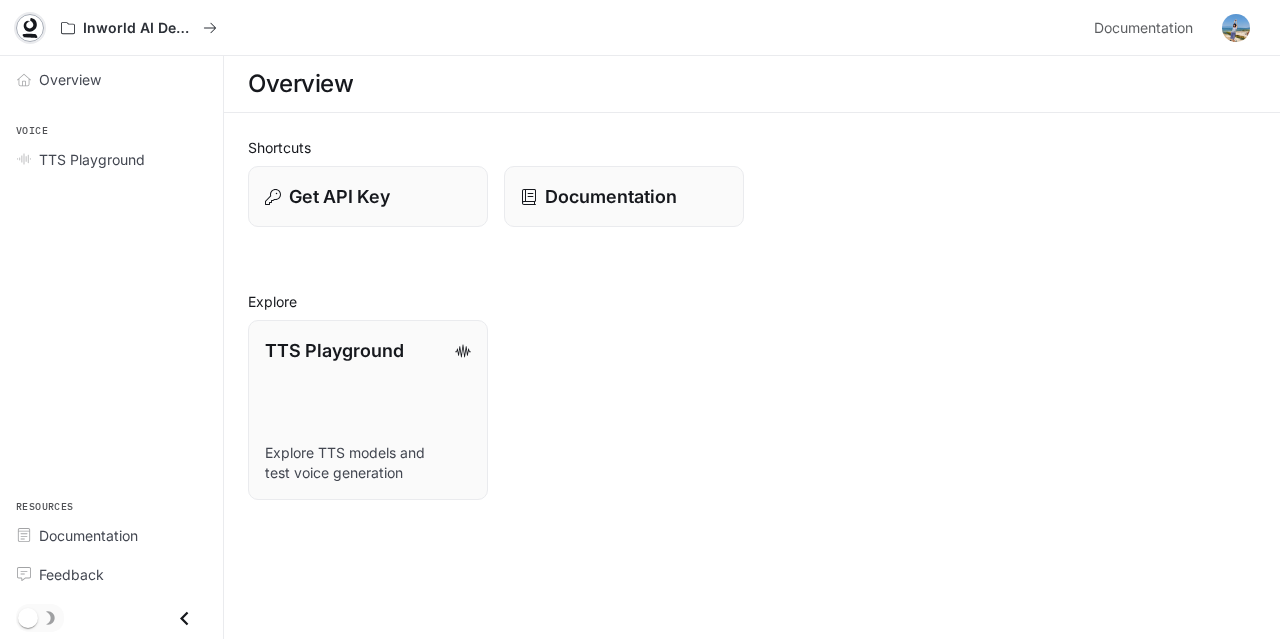 click 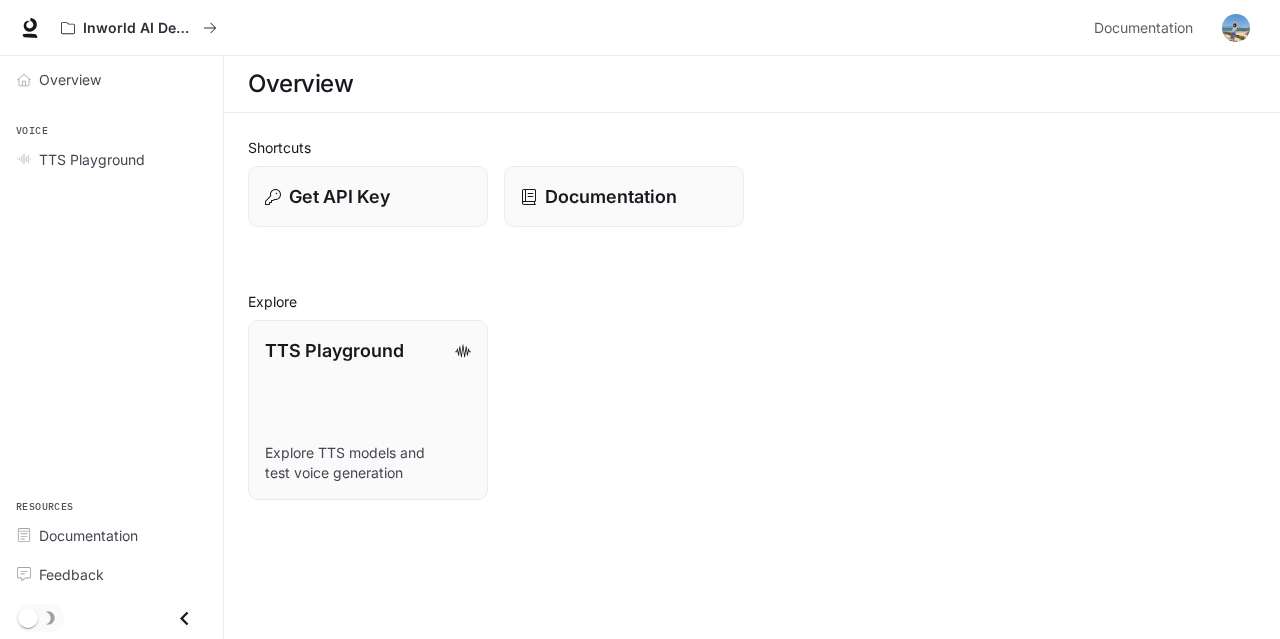 scroll, scrollTop: 0, scrollLeft: 0, axis: both 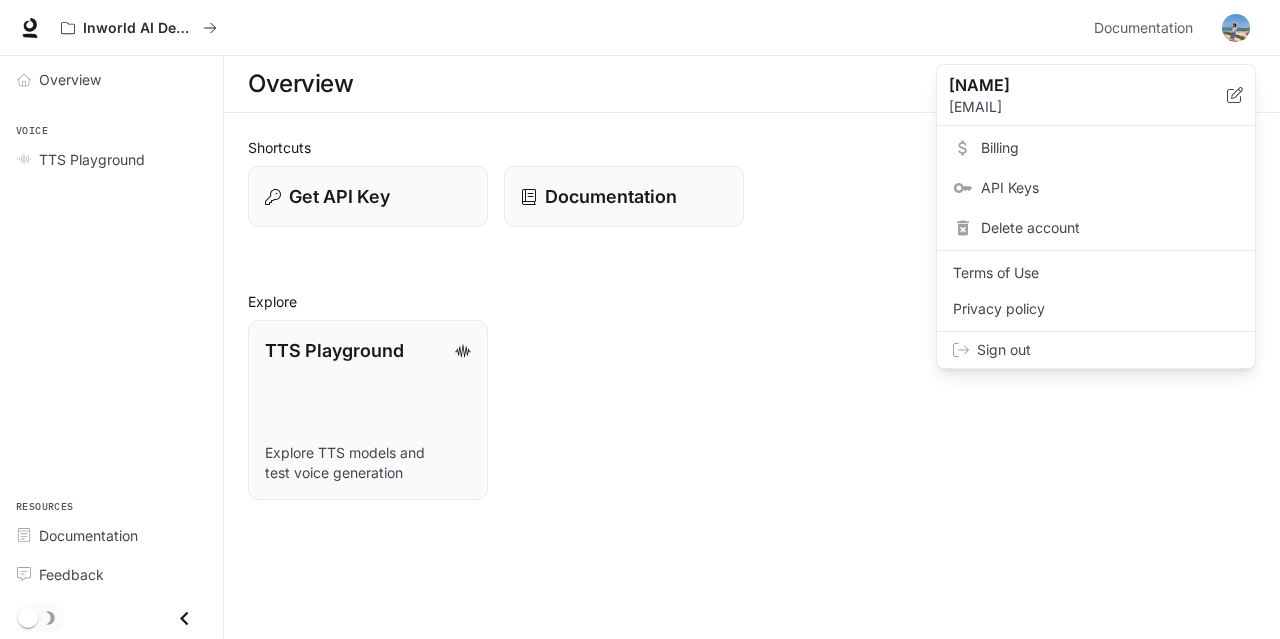 click on "Billing" at bounding box center (1110, 148) 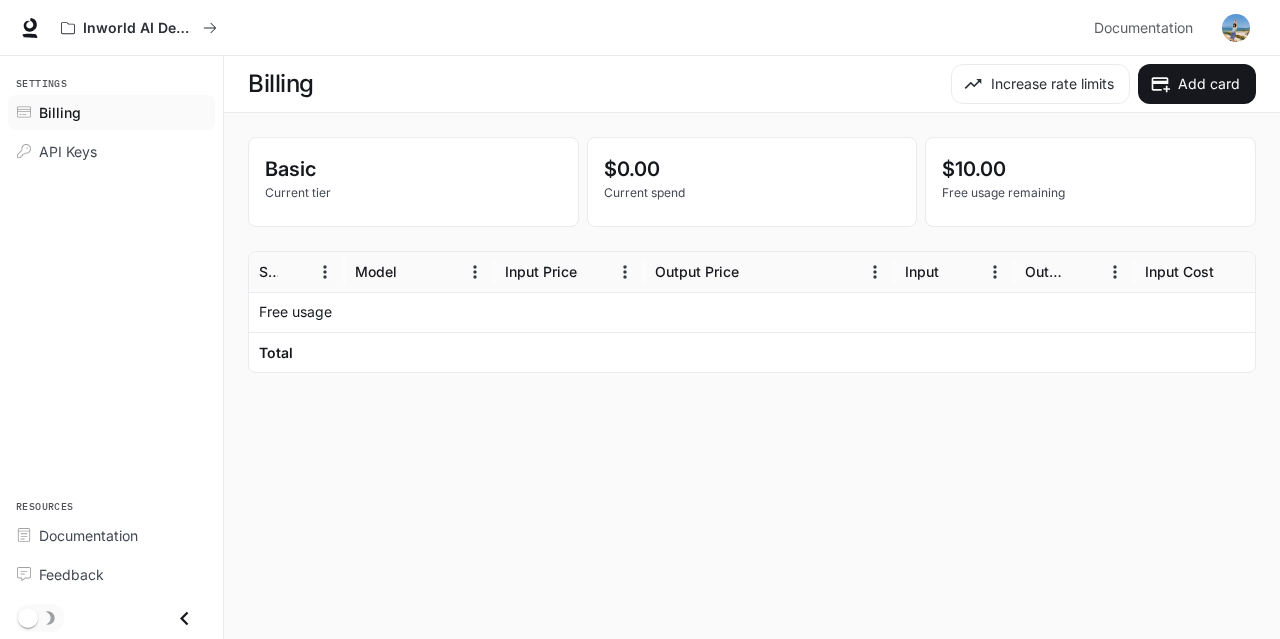 click on "Current tier" at bounding box center [413, 193] 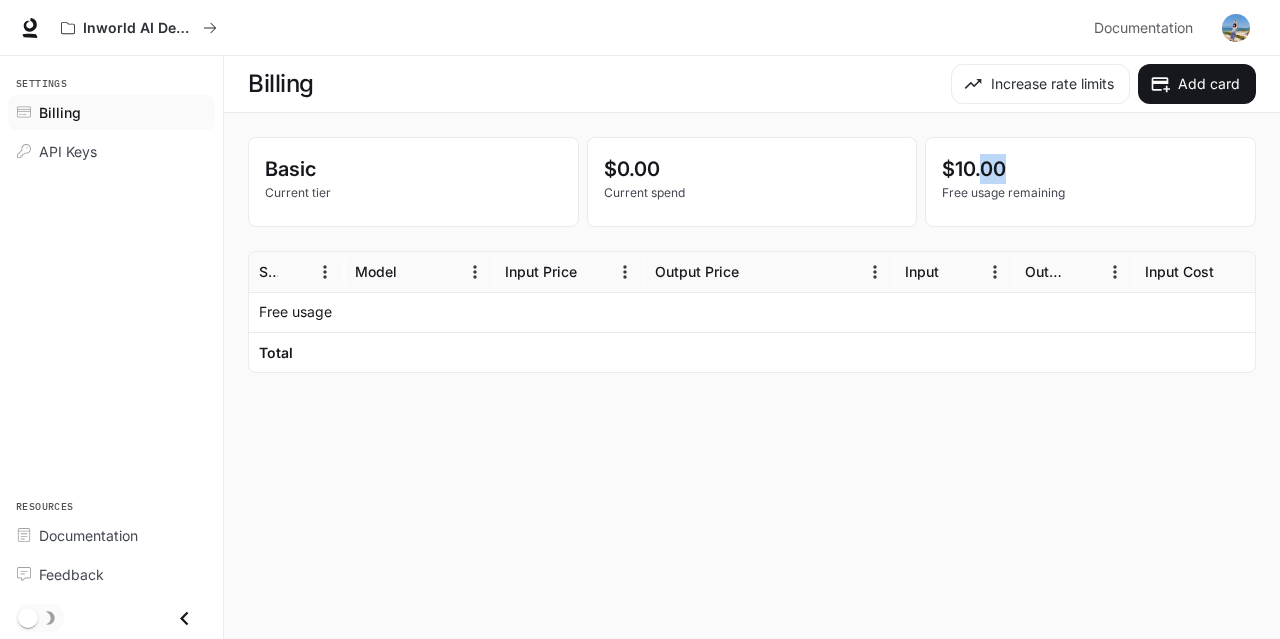 click on "$10.00" at bounding box center (1090, 169) 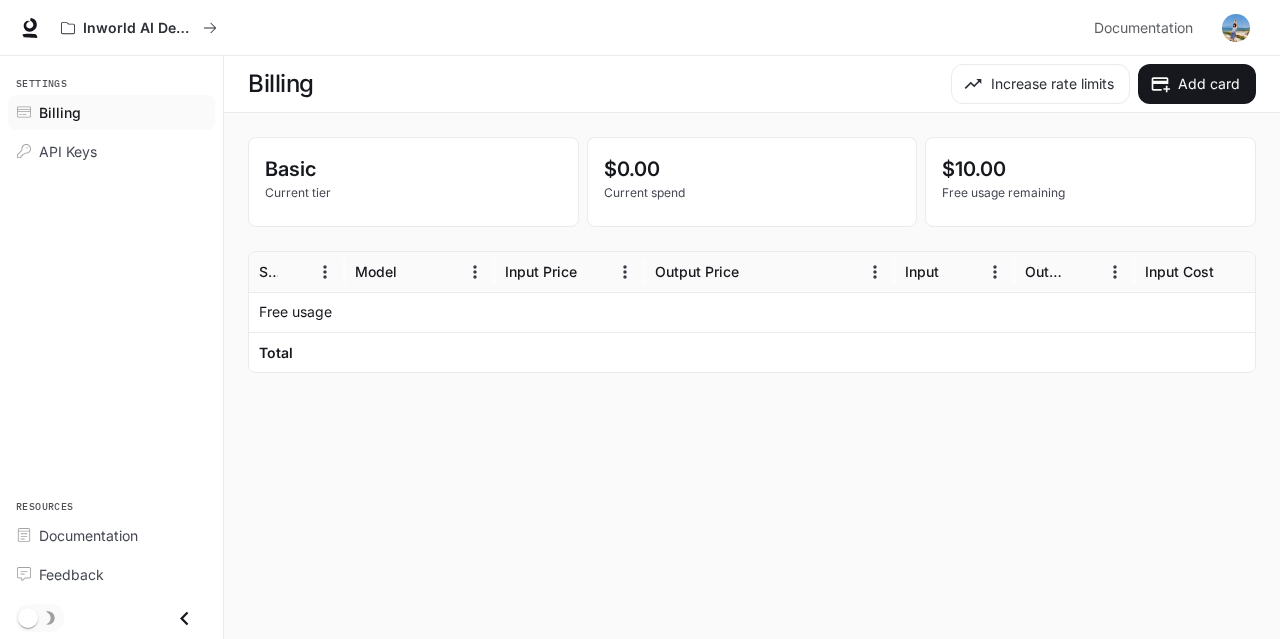 click on "$10.00" at bounding box center (1090, 169) 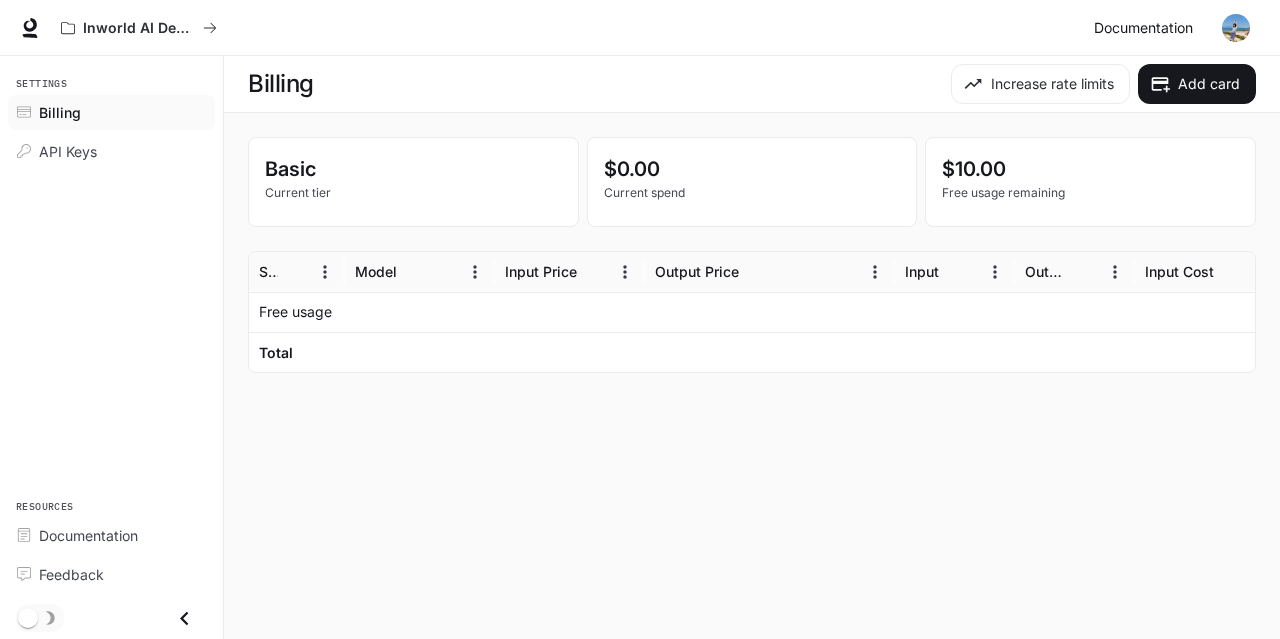 click on "Documentation" at bounding box center (1143, 28) 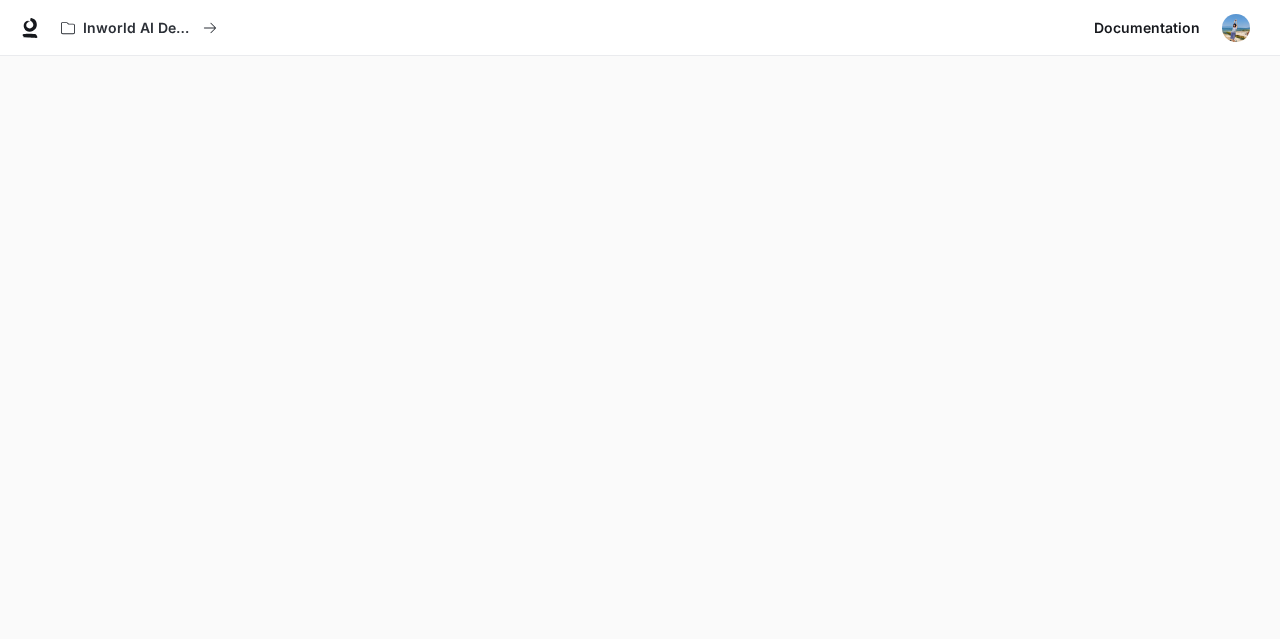 scroll, scrollTop: 0, scrollLeft: 0, axis: both 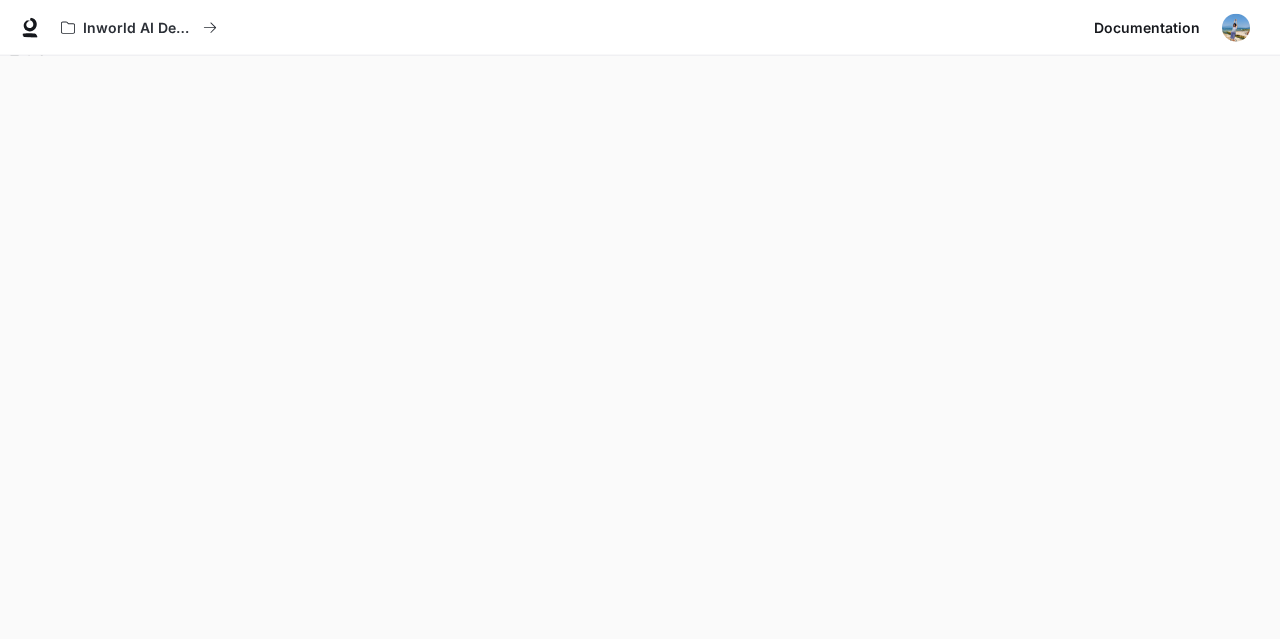 click at bounding box center [1236, 28] 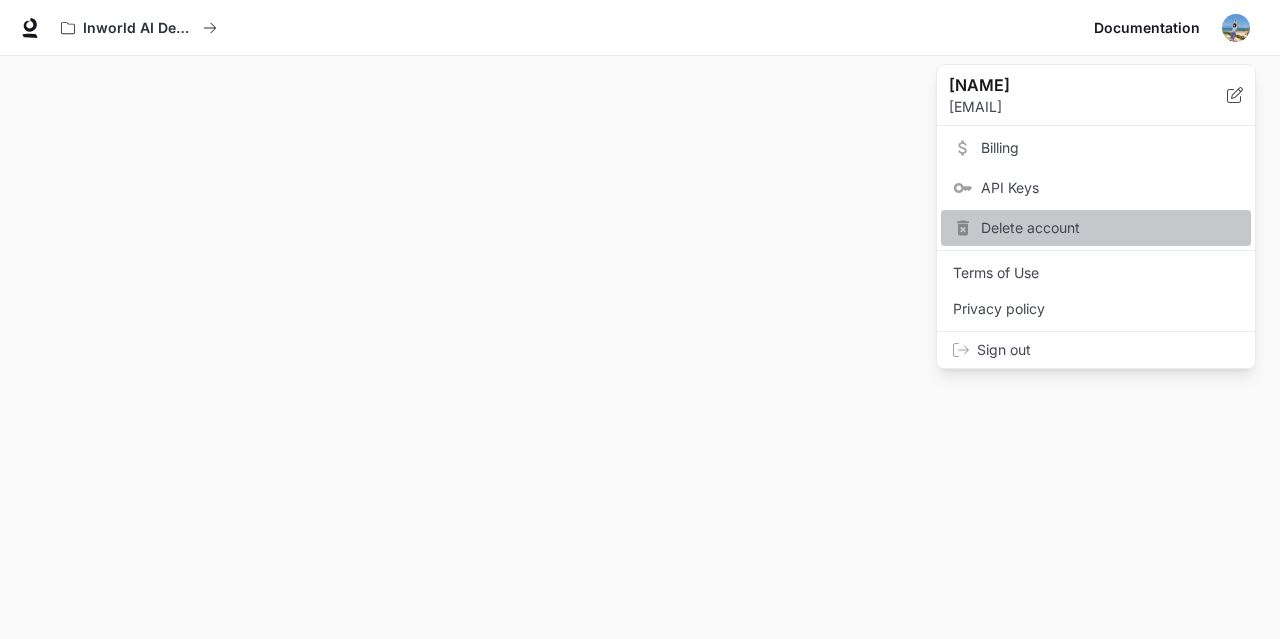 click on "Delete account" at bounding box center [1110, 228] 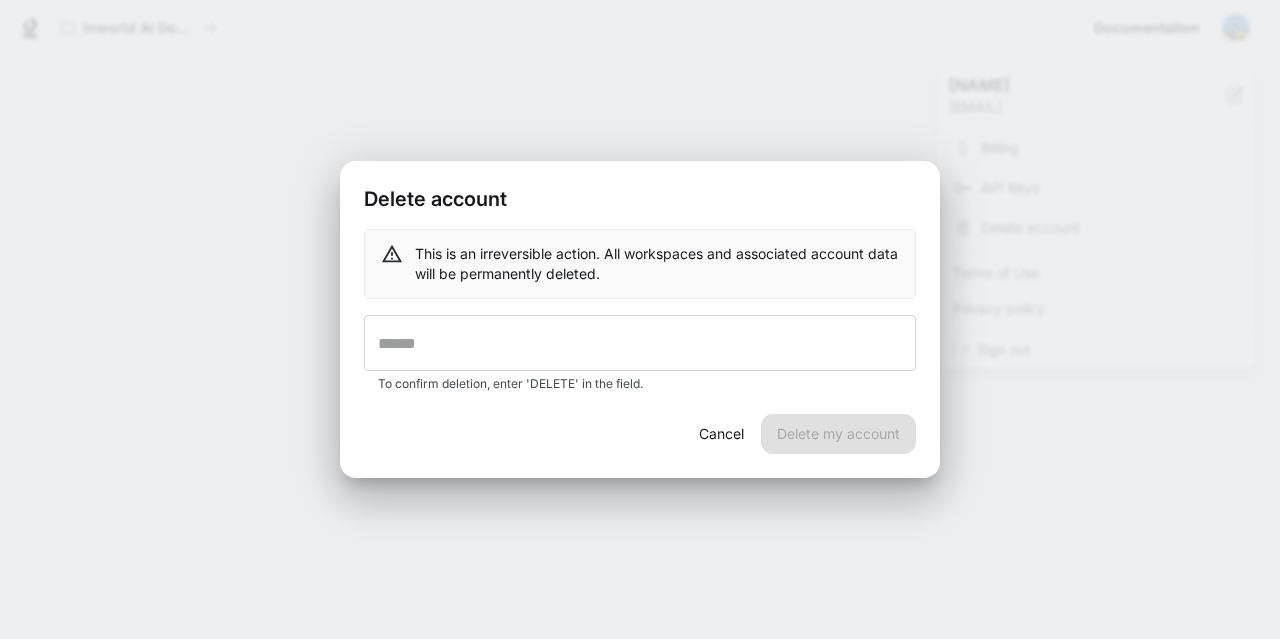 click on "Cancel Delete my account" at bounding box center [640, 446] 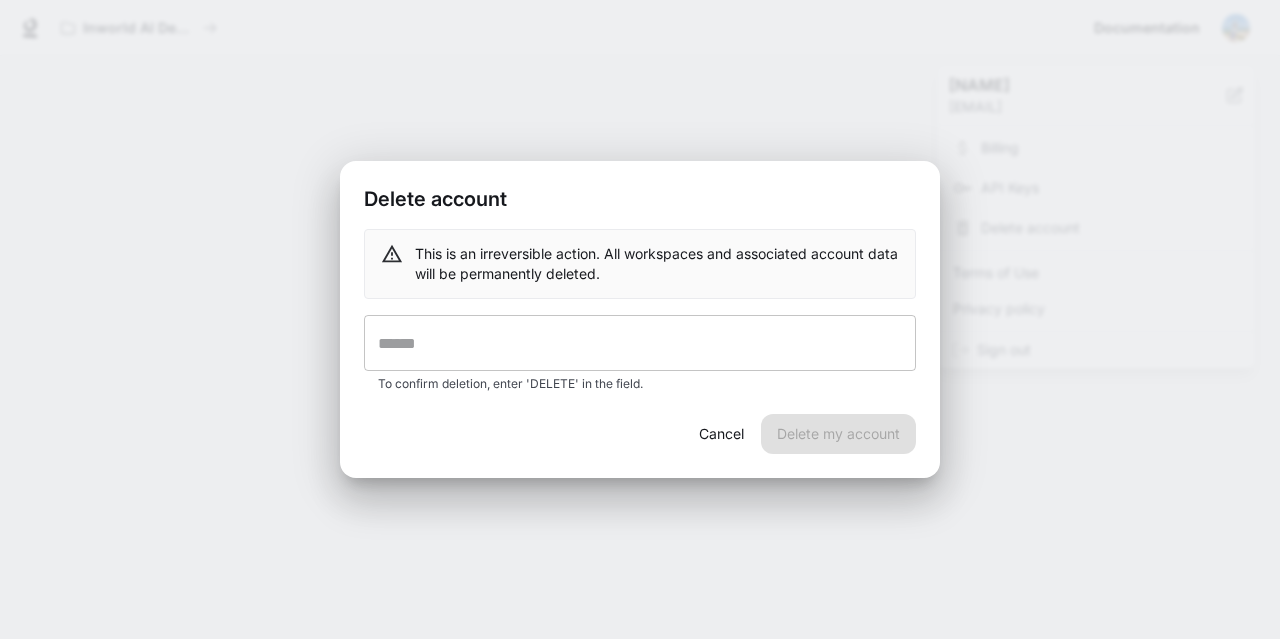 click at bounding box center [640, 343] 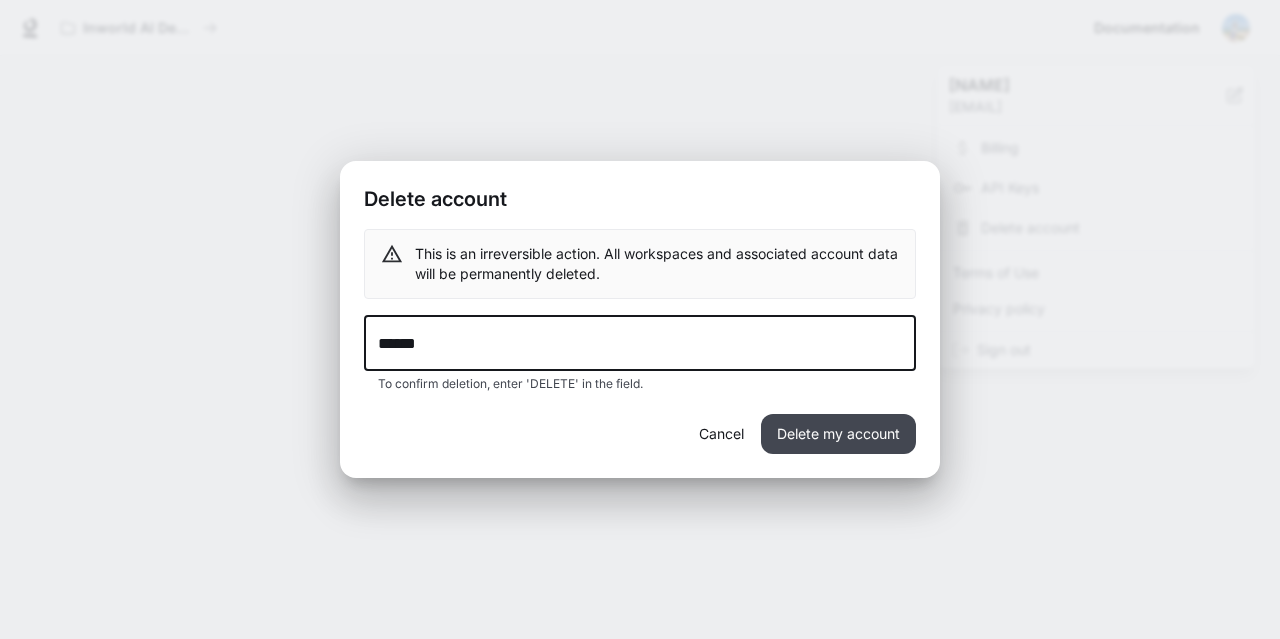 type on "******" 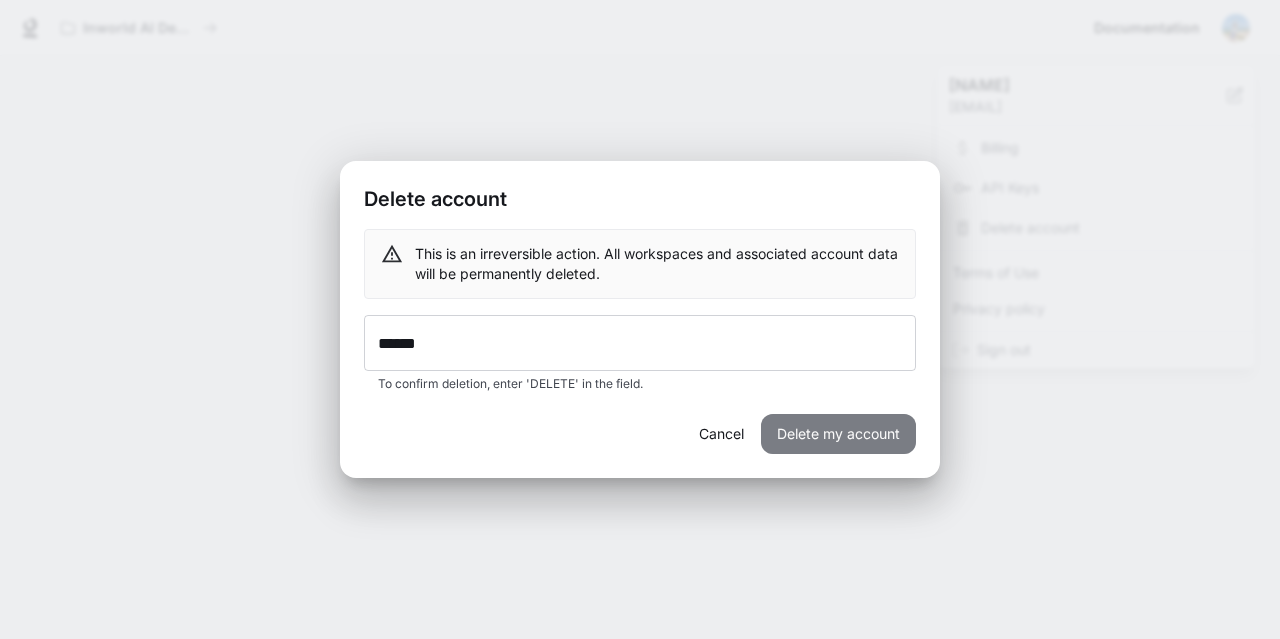 click on "Delete my account" at bounding box center [838, 434] 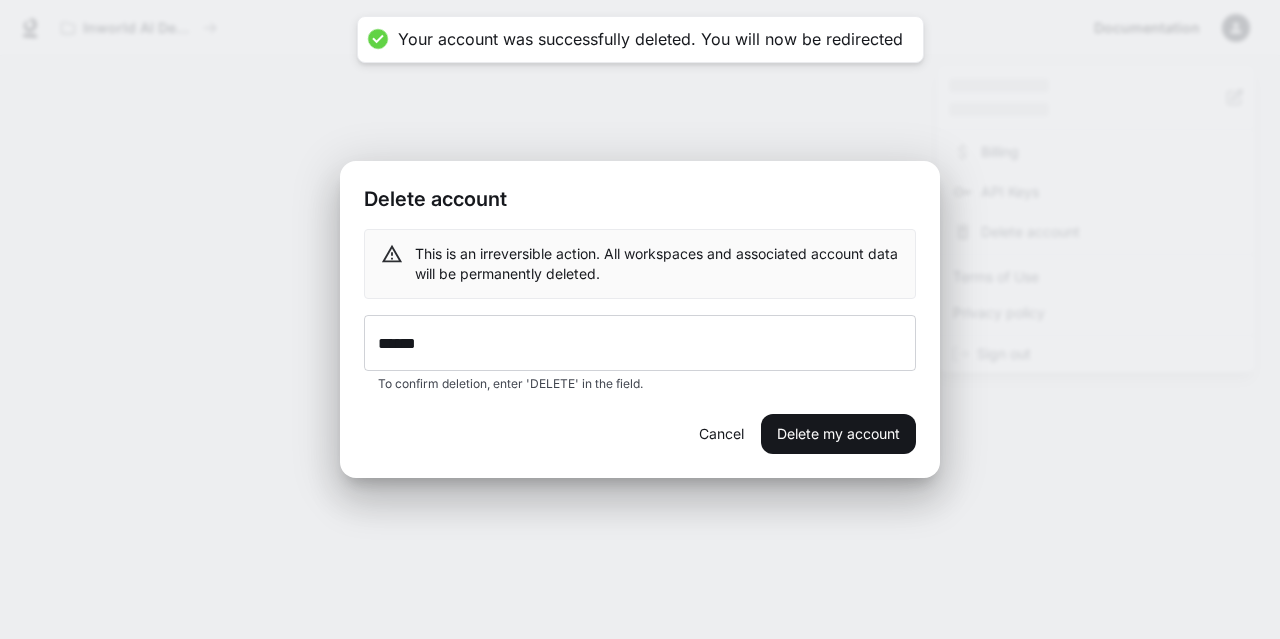 scroll, scrollTop: 695, scrollLeft: 0, axis: vertical 